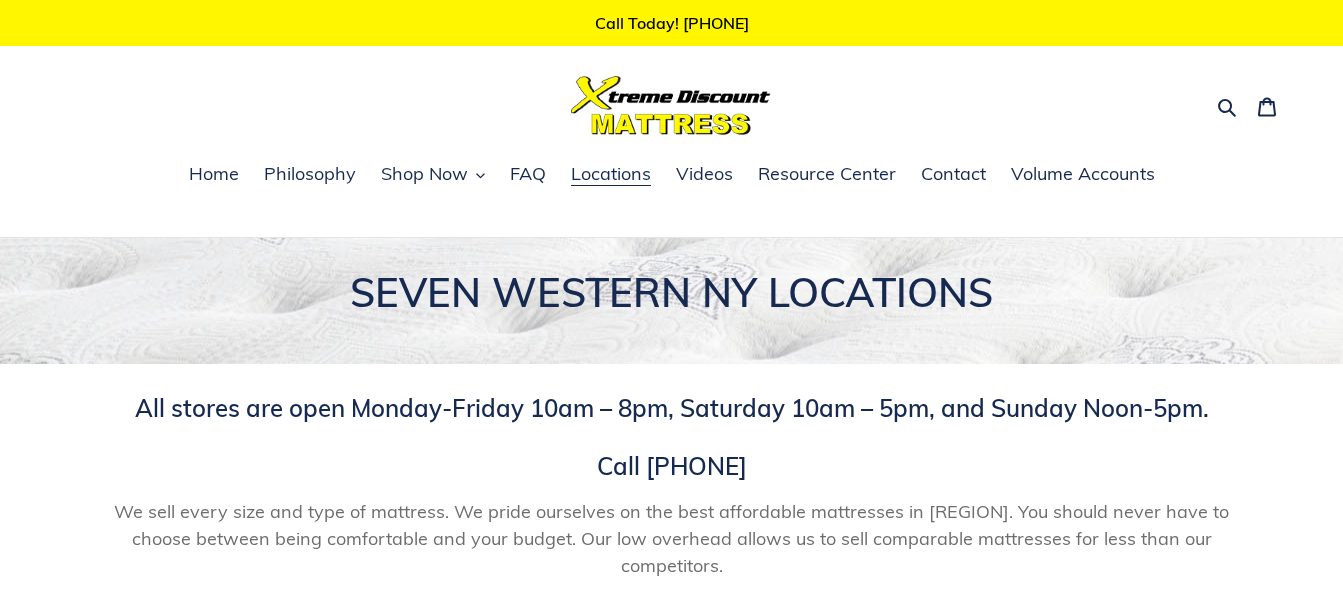 scroll, scrollTop: 0, scrollLeft: 0, axis: both 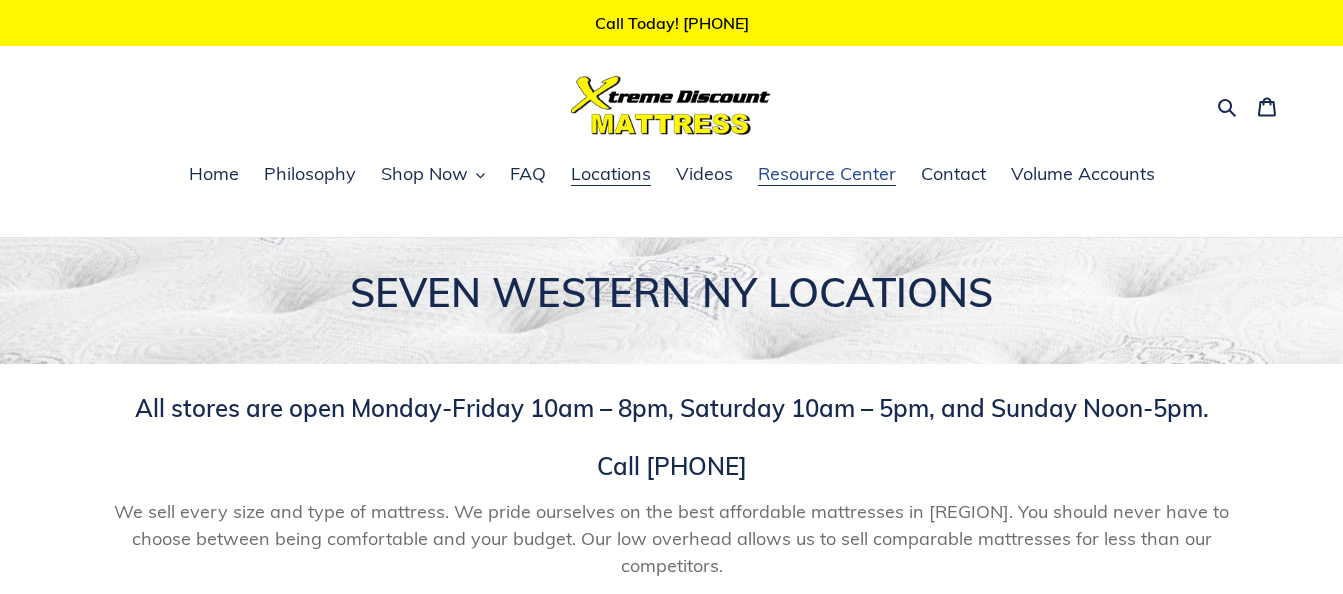 click on "Resource Center" at bounding box center (827, 174) 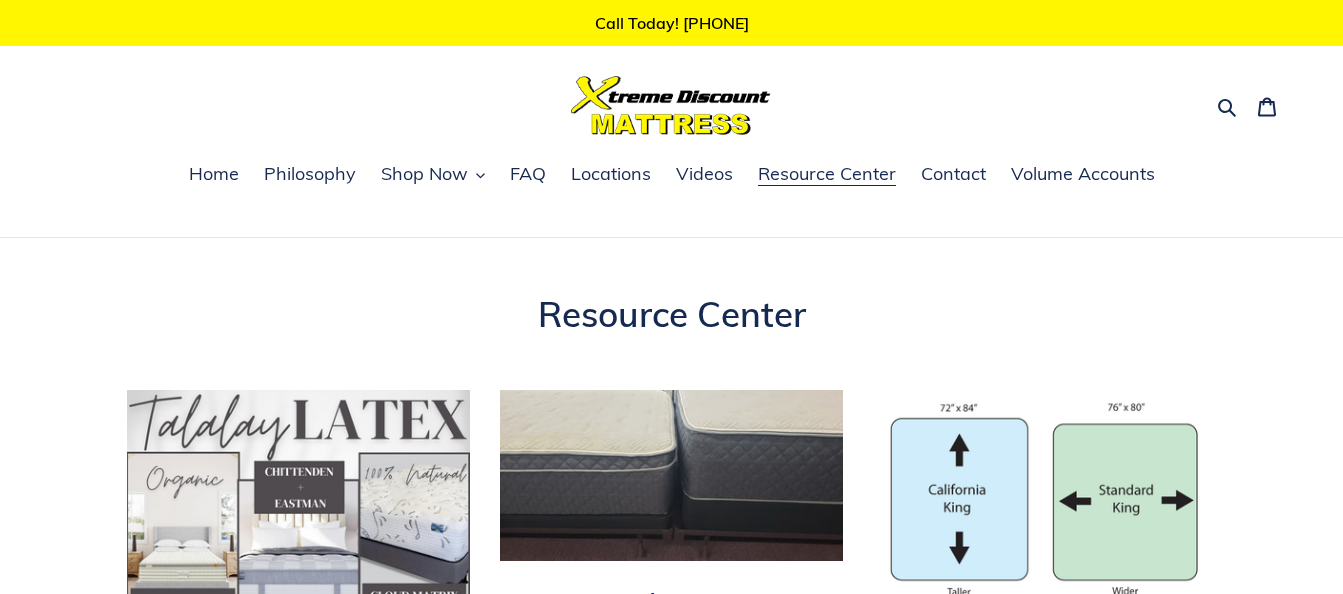 scroll, scrollTop: 0, scrollLeft: 0, axis: both 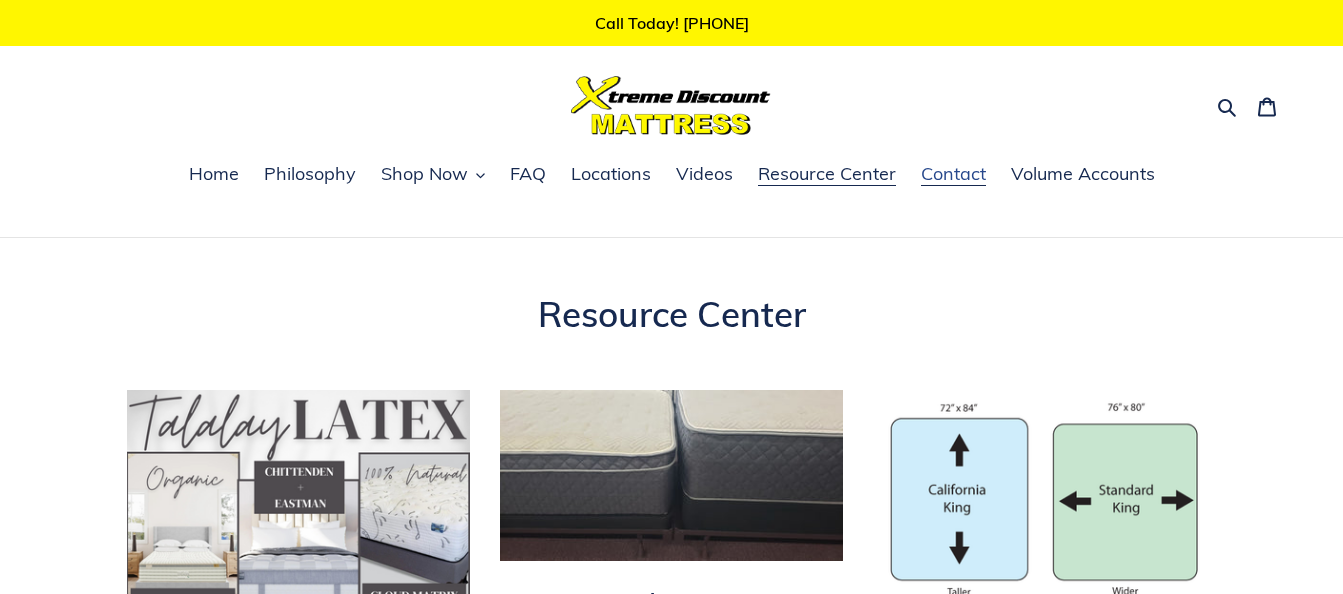 click on "Contact" at bounding box center (953, 174) 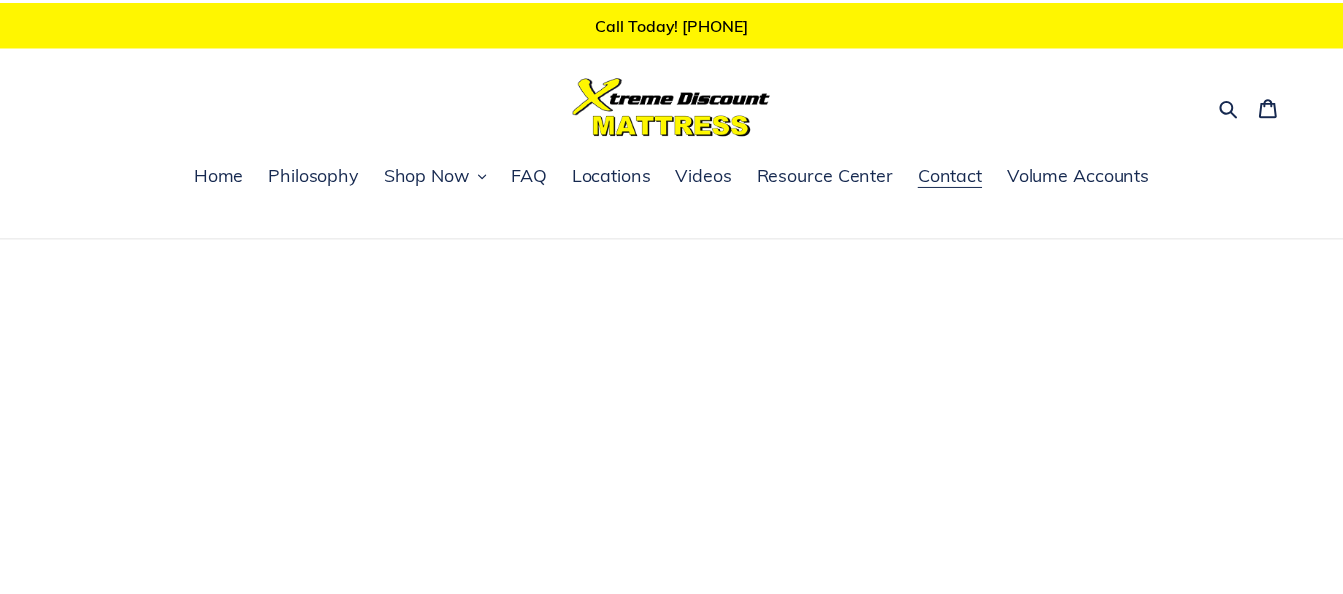 scroll, scrollTop: 0, scrollLeft: 0, axis: both 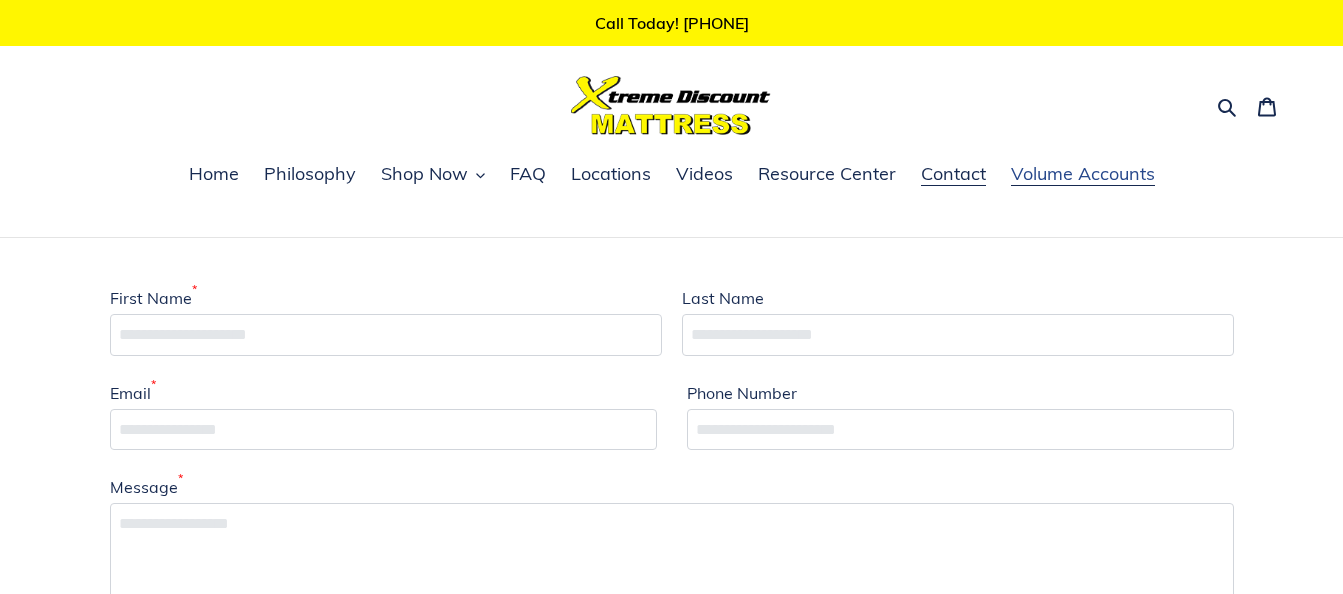 click on "Volume Accounts" at bounding box center (1083, 174) 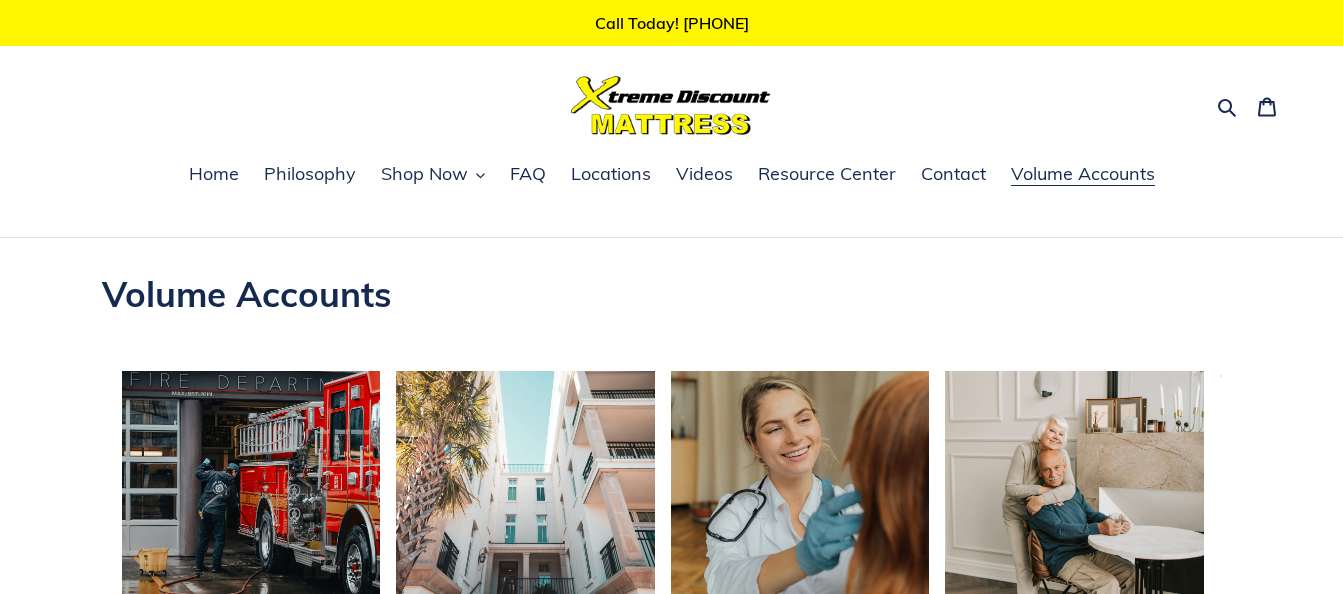 scroll, scrollTop: 0, scrollLeft: 0, axis: both 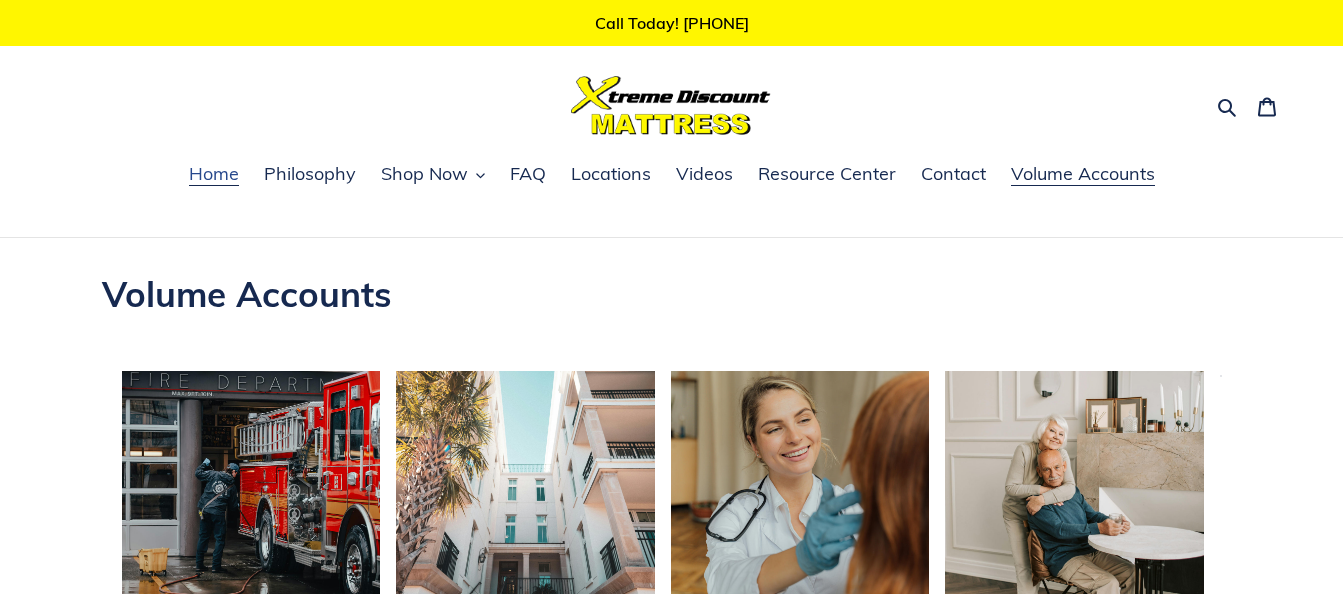 click on "Home" at bounding box center [214, 174] 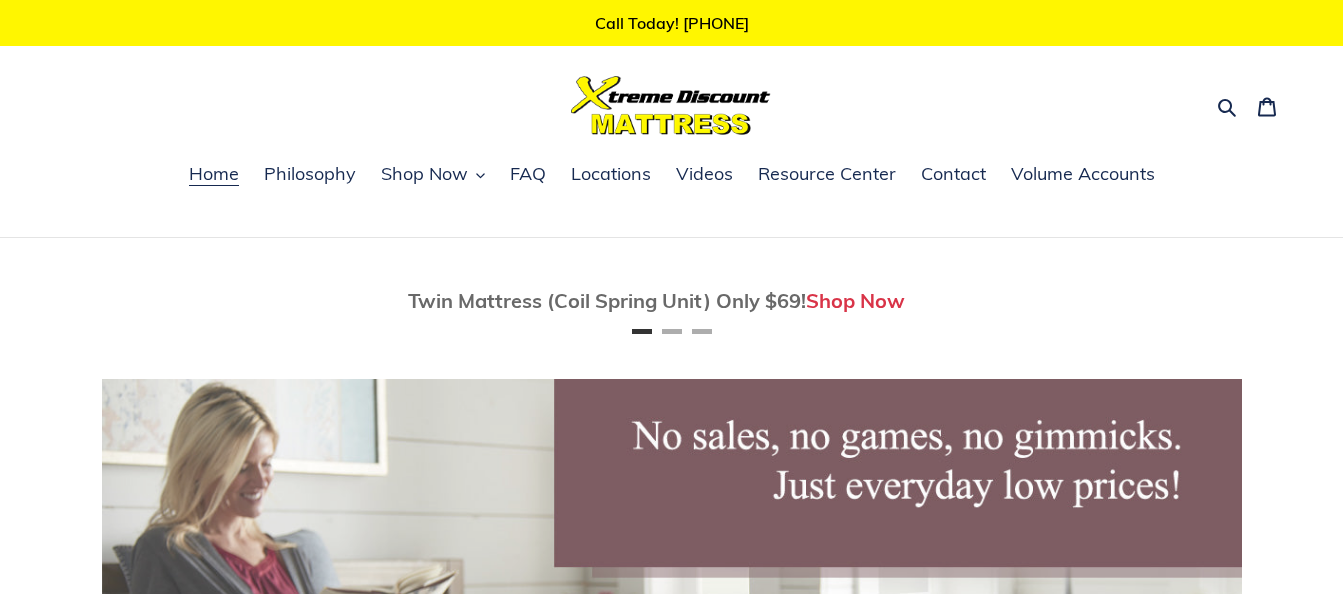 scroll, scrollTop: 0, scrollLeft: 0, axis: both 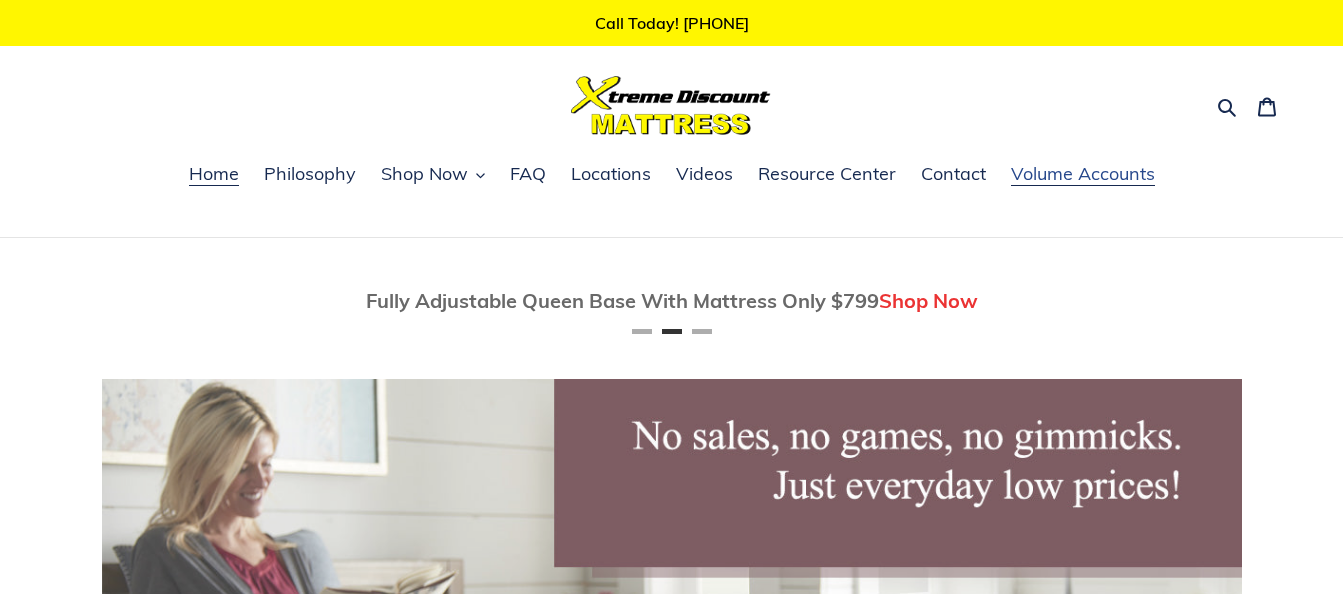click on "Volume Accounts" at bounding box center (1083, 174) 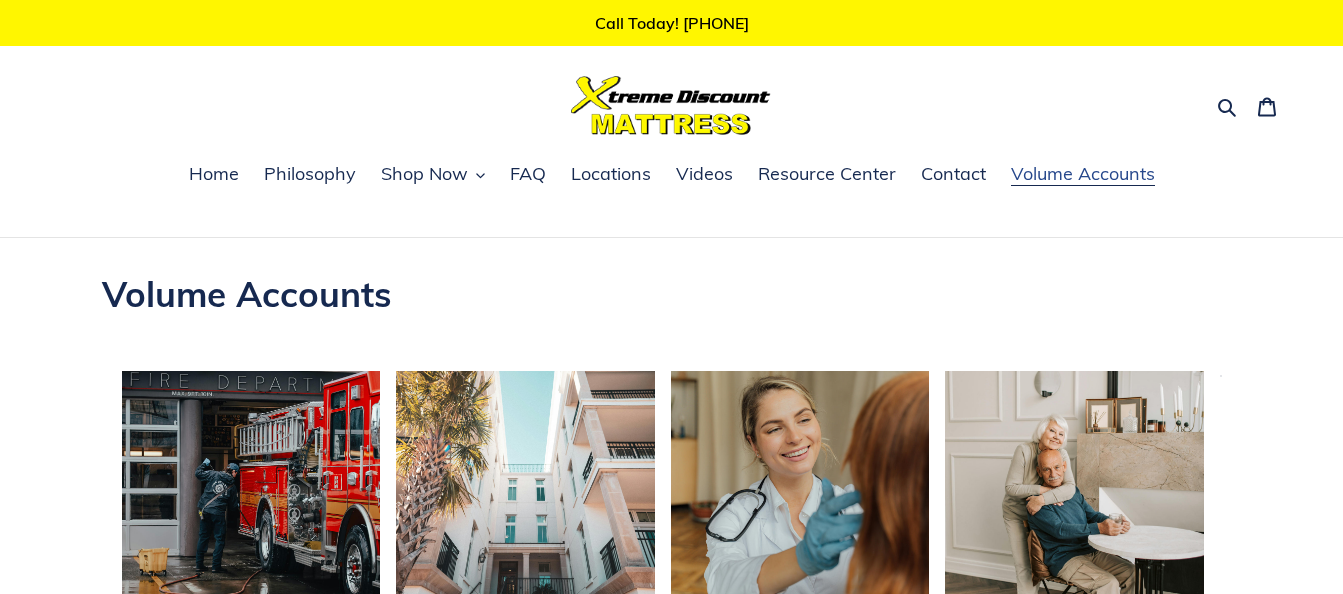 scroll, scrollTop: 0, scrollLeft: 0, axis: both 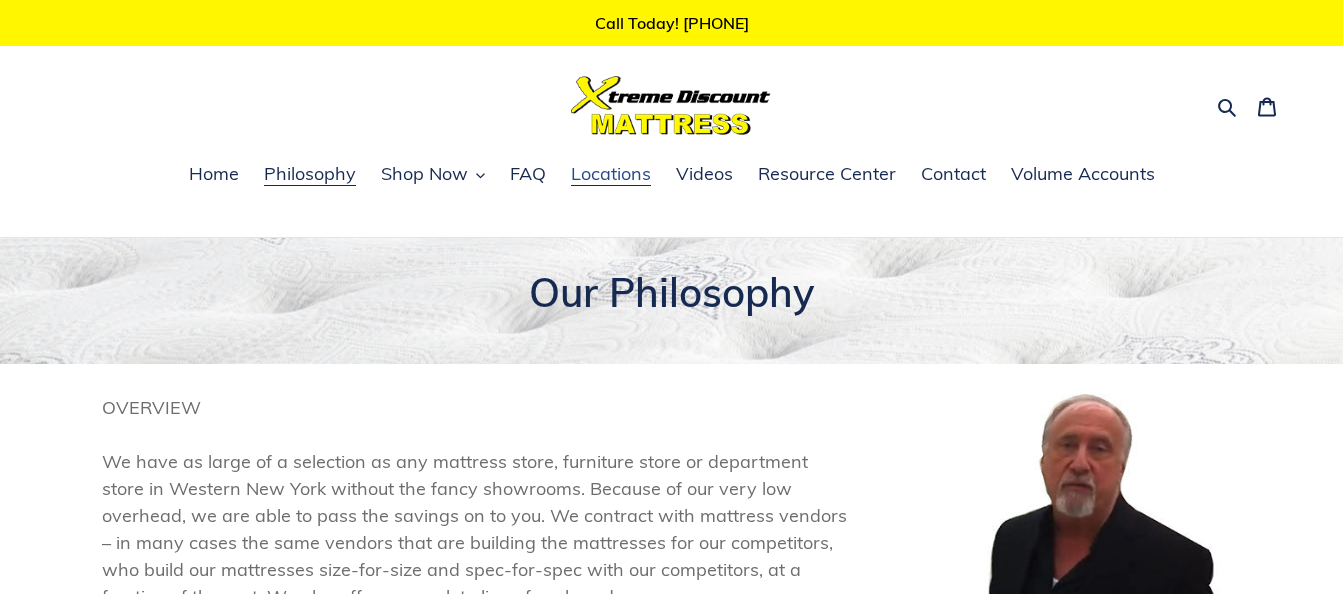 click on "Locations" at bounding box center (611, 174) 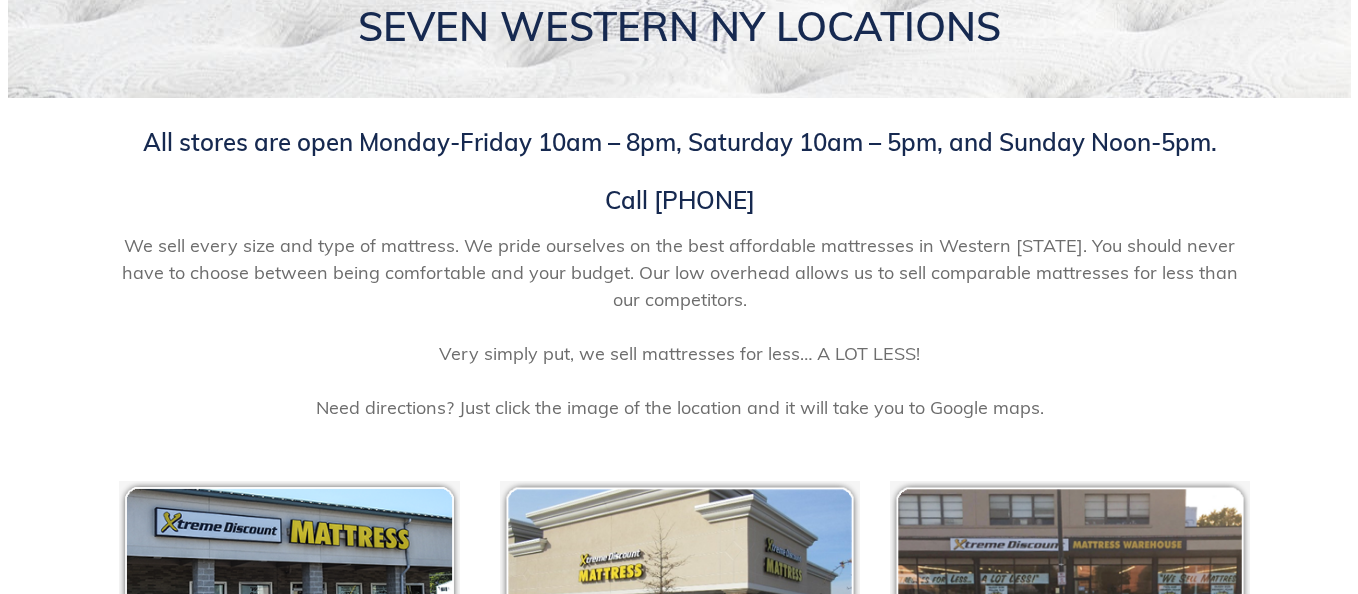 scroll, scrollTop: 0, scrollLeft: 0, axis: both 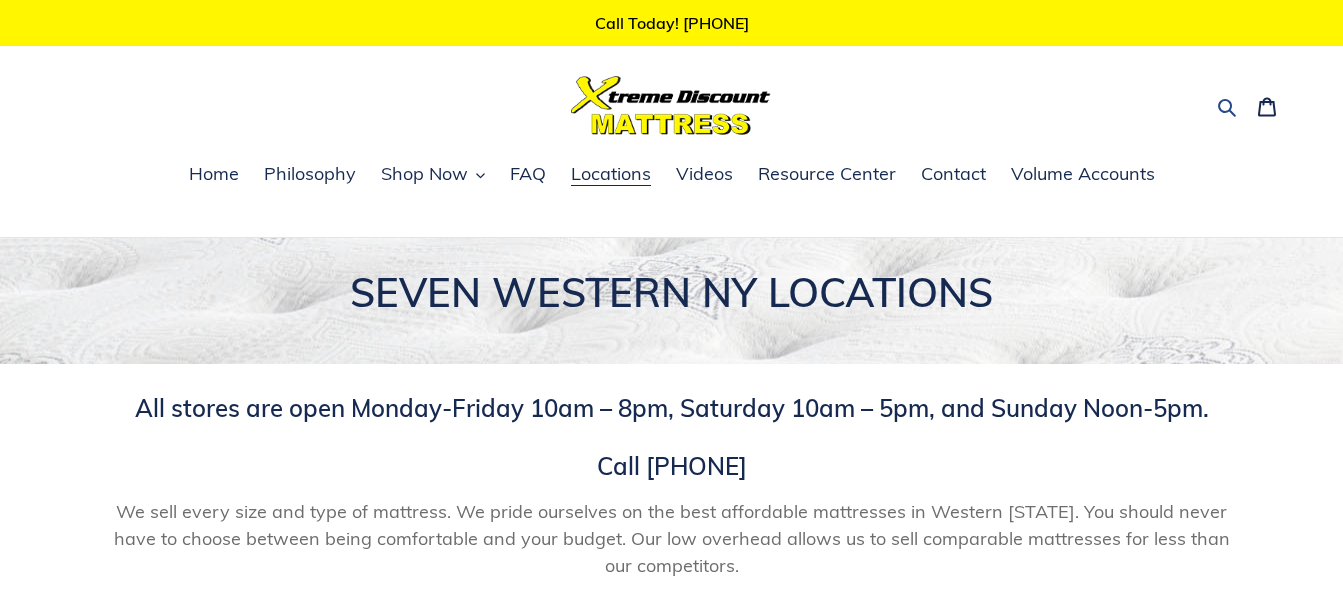 click on "Search" at bounding box center (1228, 105) 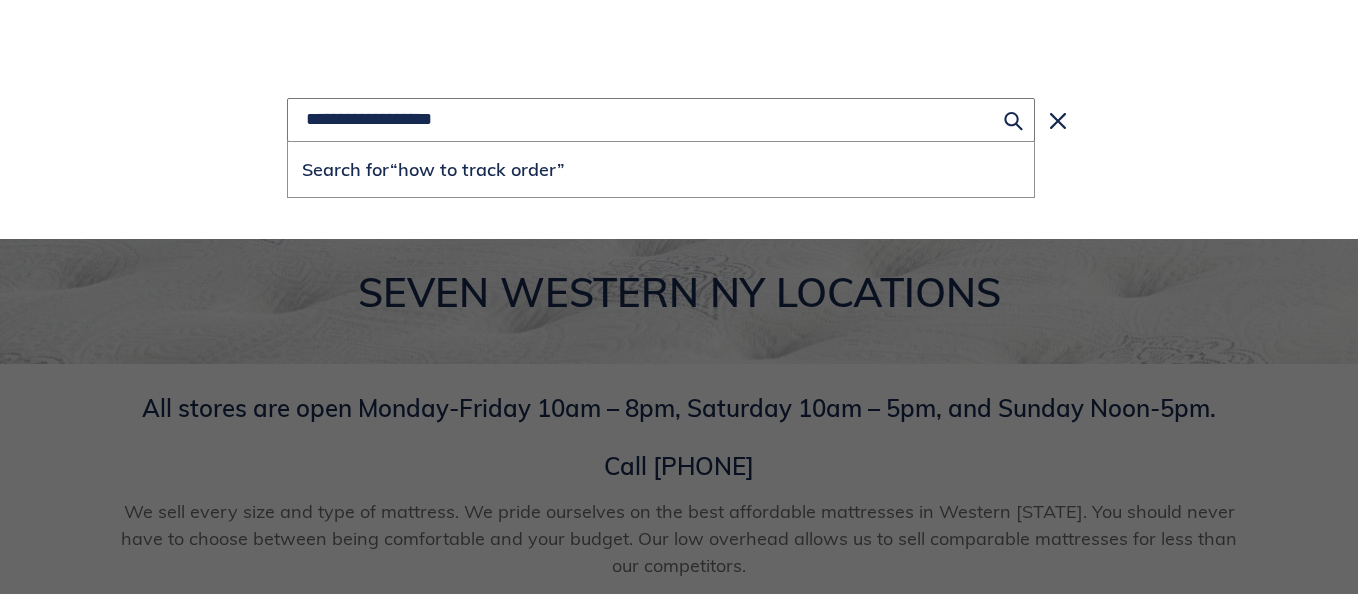 type on "**********" 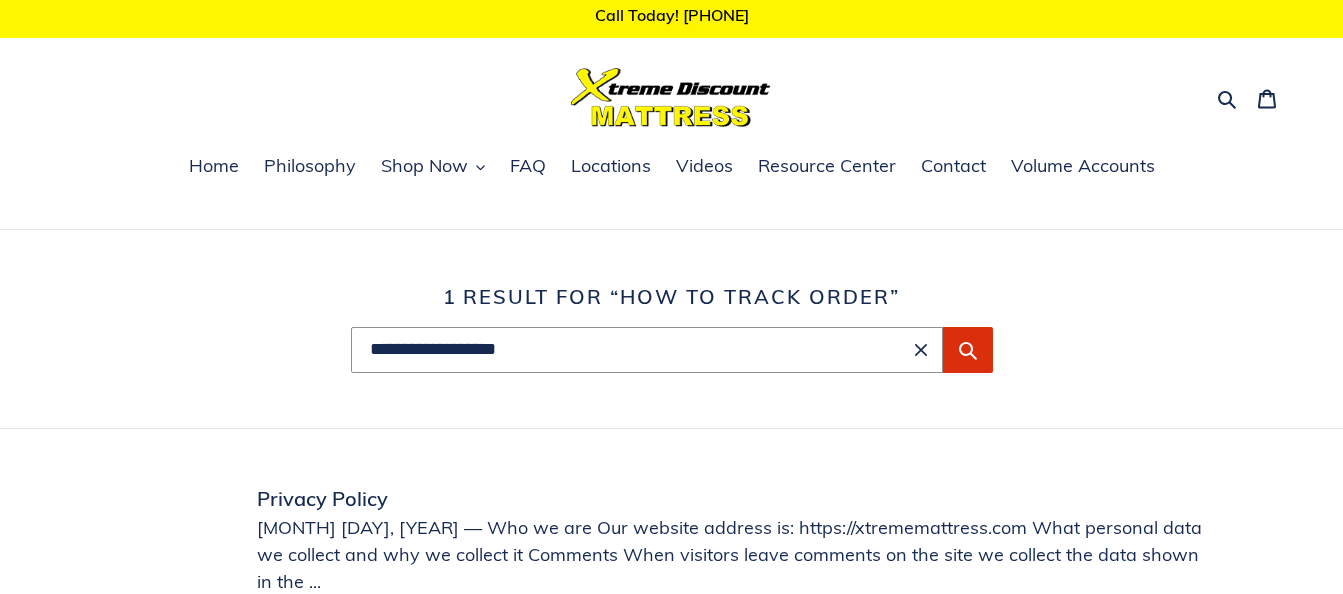 scroll, scrollTop: 0, scrollLeft: 0, axis: both 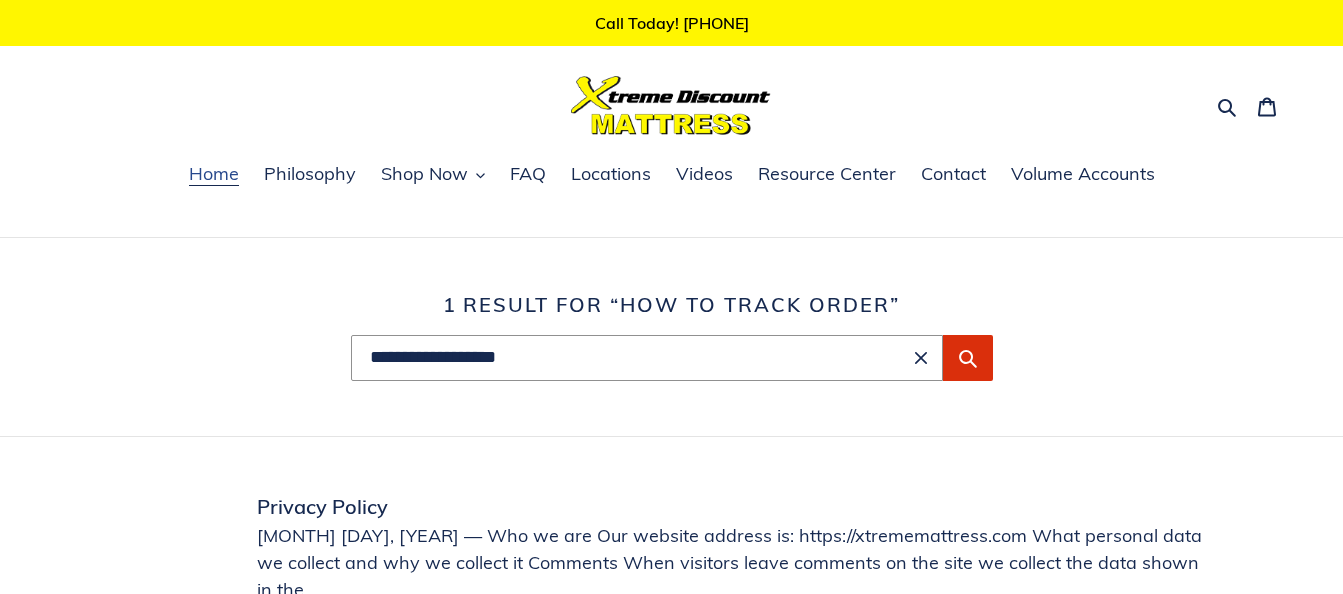 click on "Home" at bounding box center (214, 174) 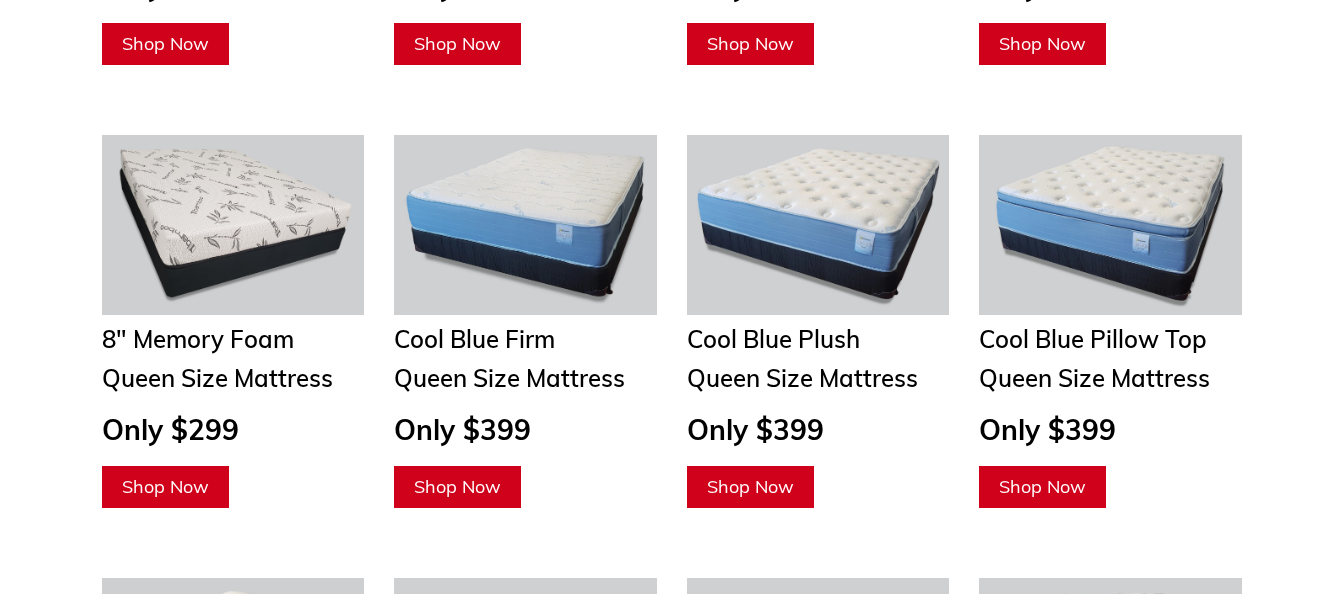 scroll, scrollTop: 2600, scrollLeft: 0, axis: vertical 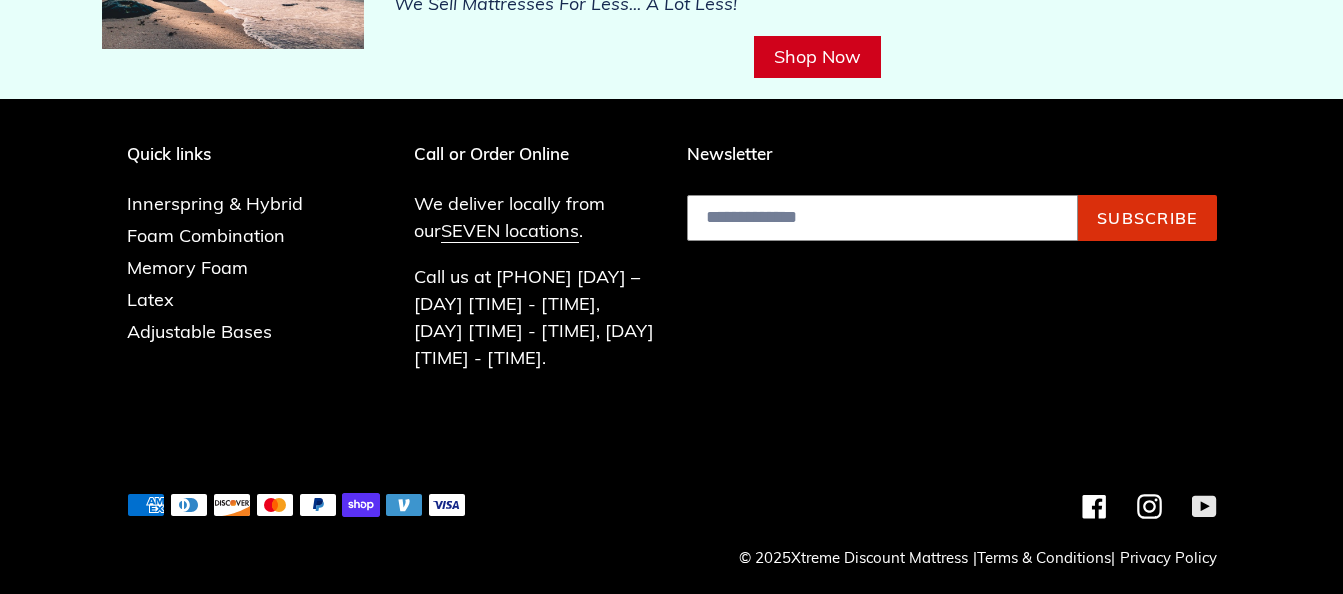 click 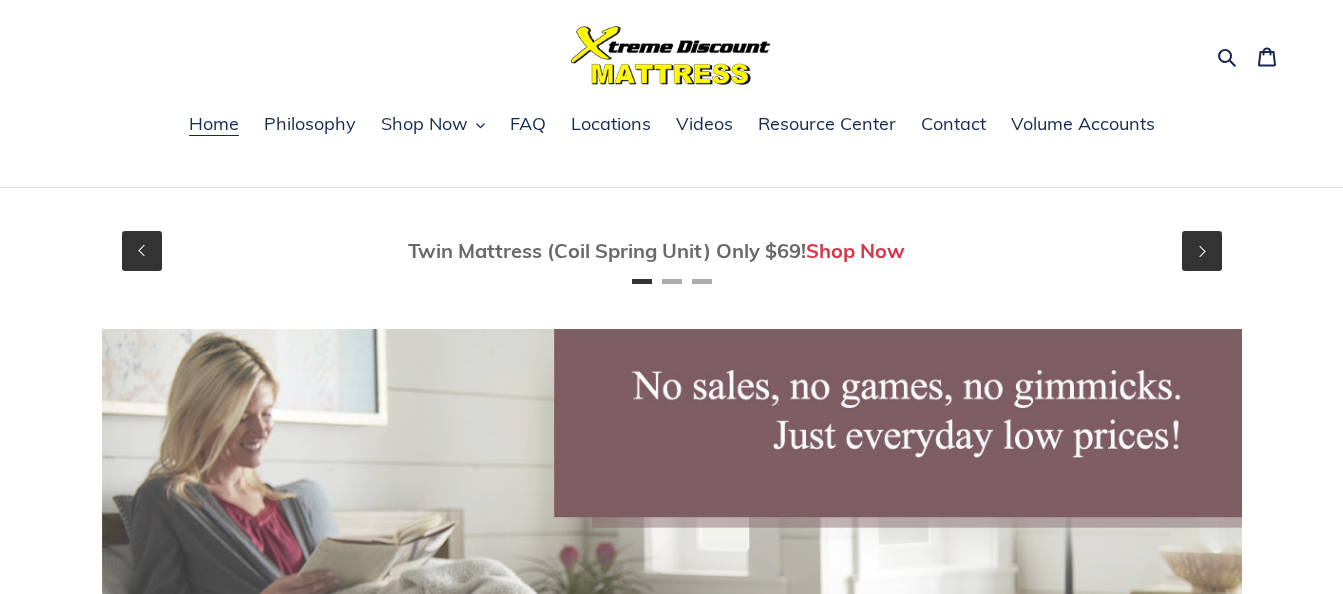 scroll, scrollTop: 0, scrollLeft: 0, axis: both 